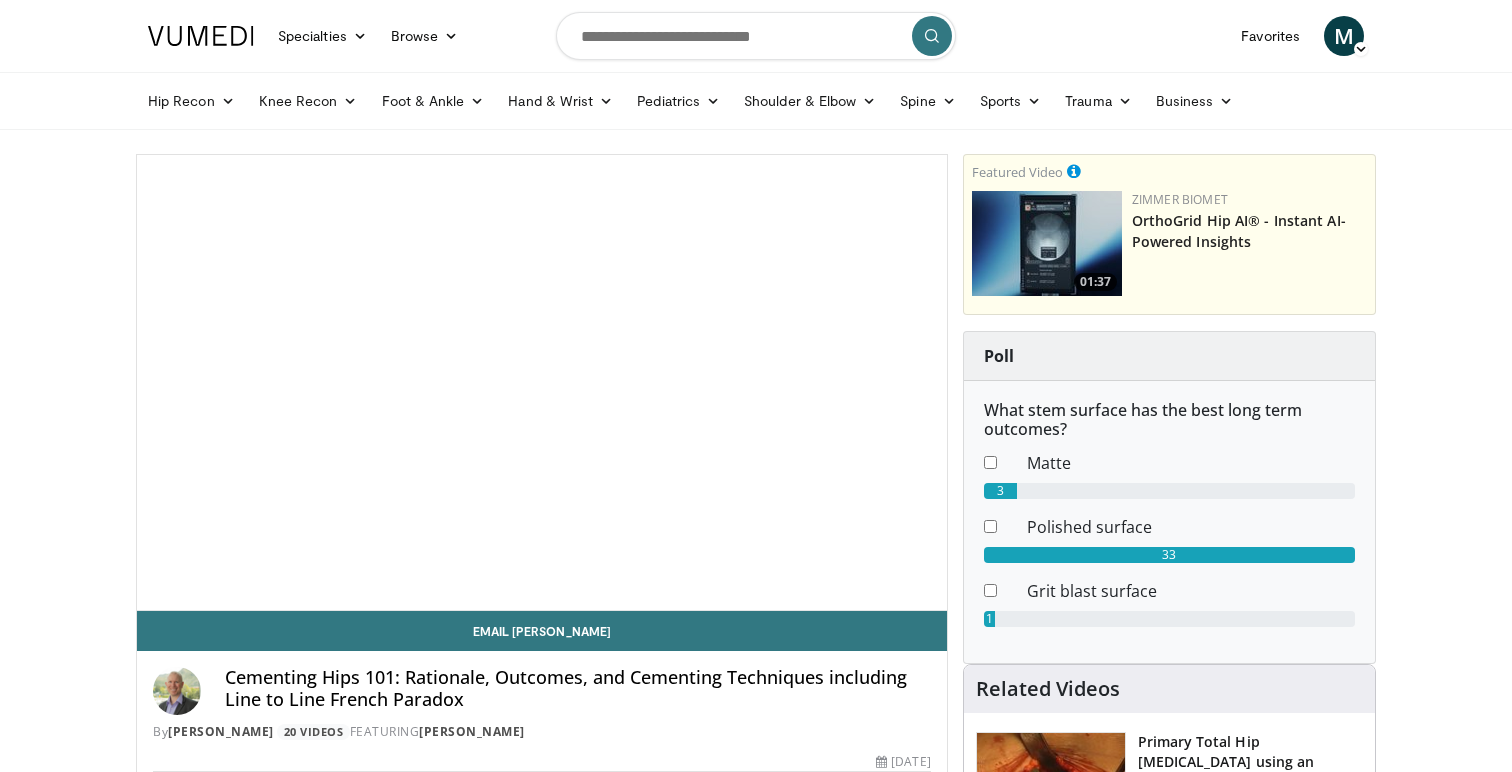 scroll, scrollTop: 0, scrollLeft: 0, axis: both 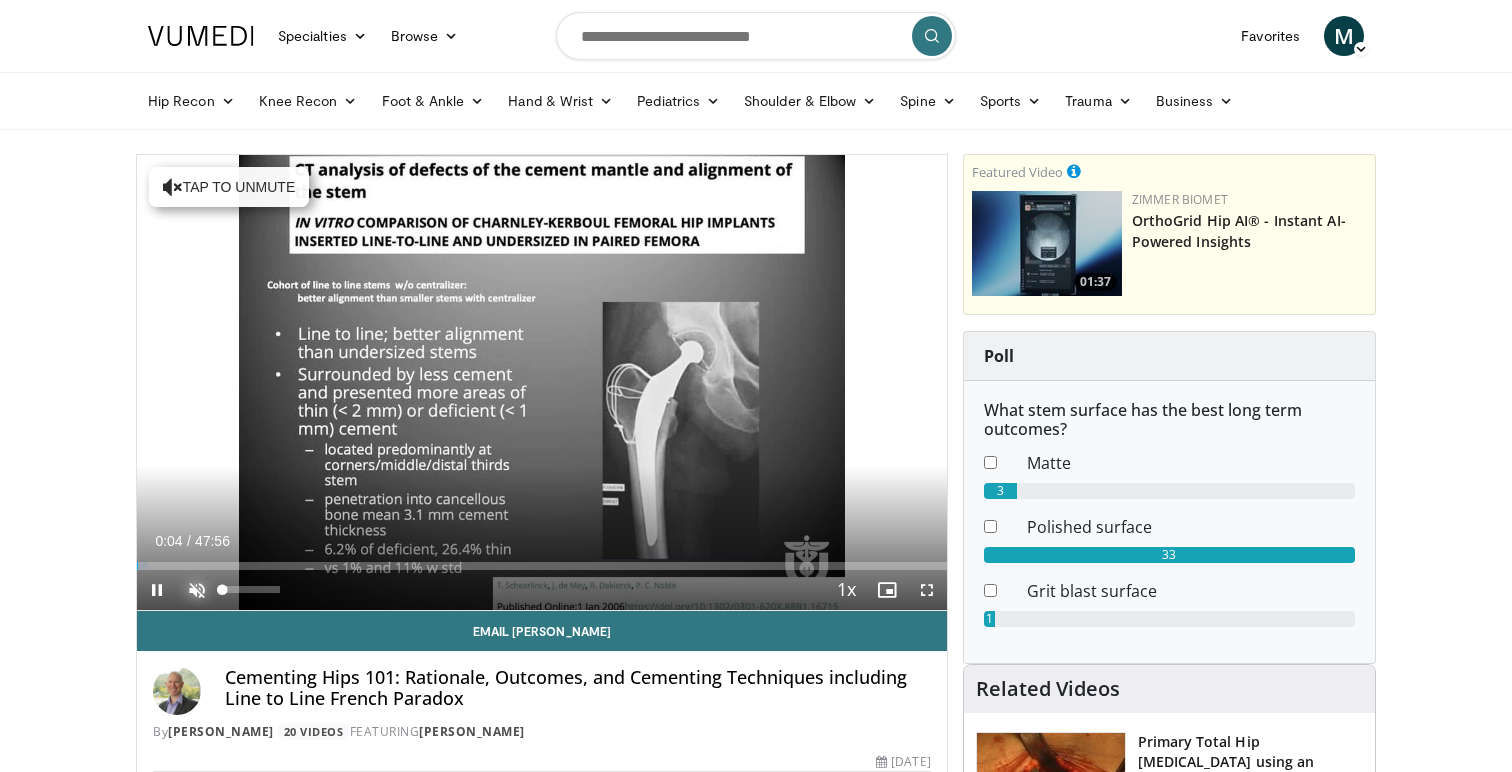 click at bounding box center [197, 590] 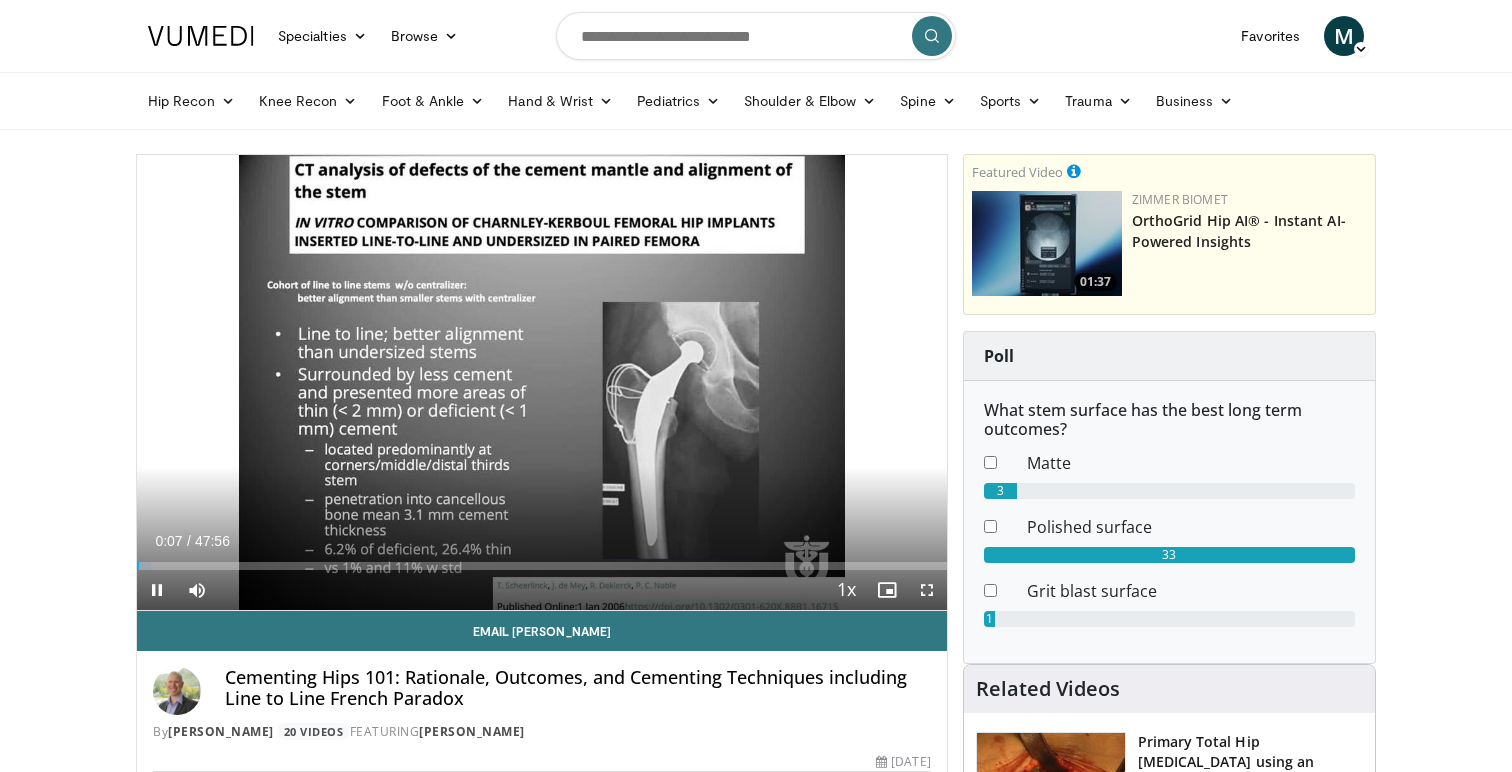click on "+" at bounding box center (235, 620) 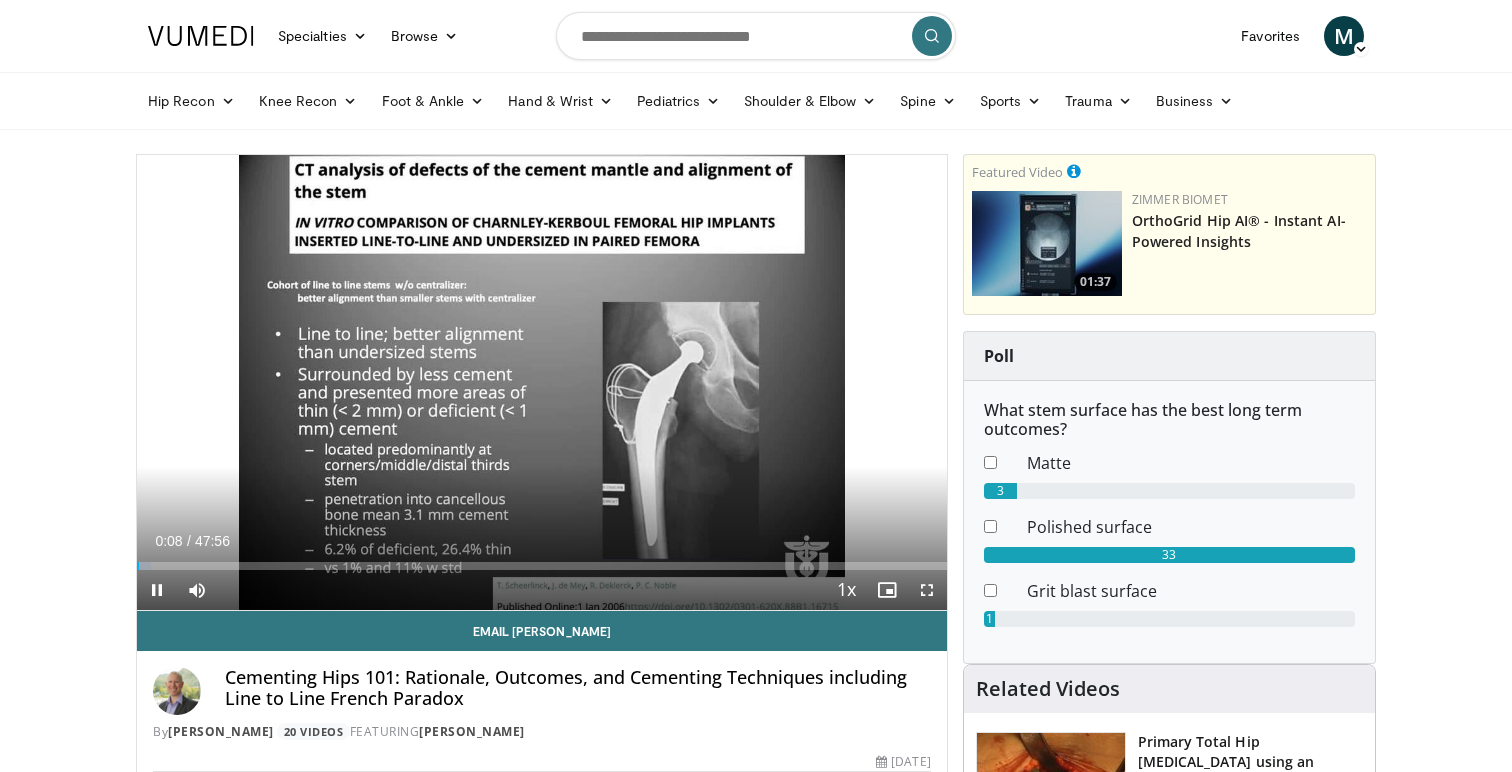 click on "+" at bounding box center [235, 620] 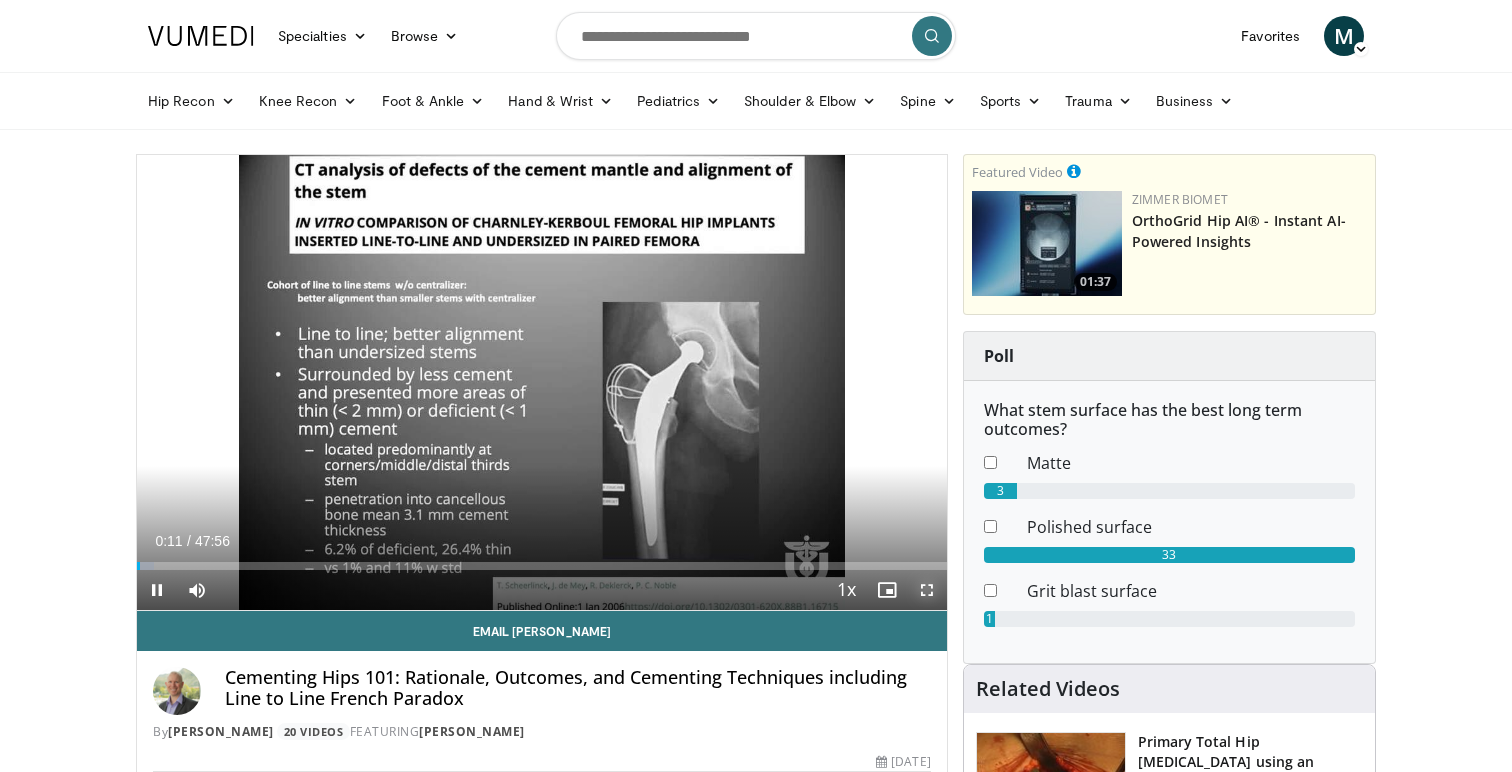click at bounding box center [927, 590] 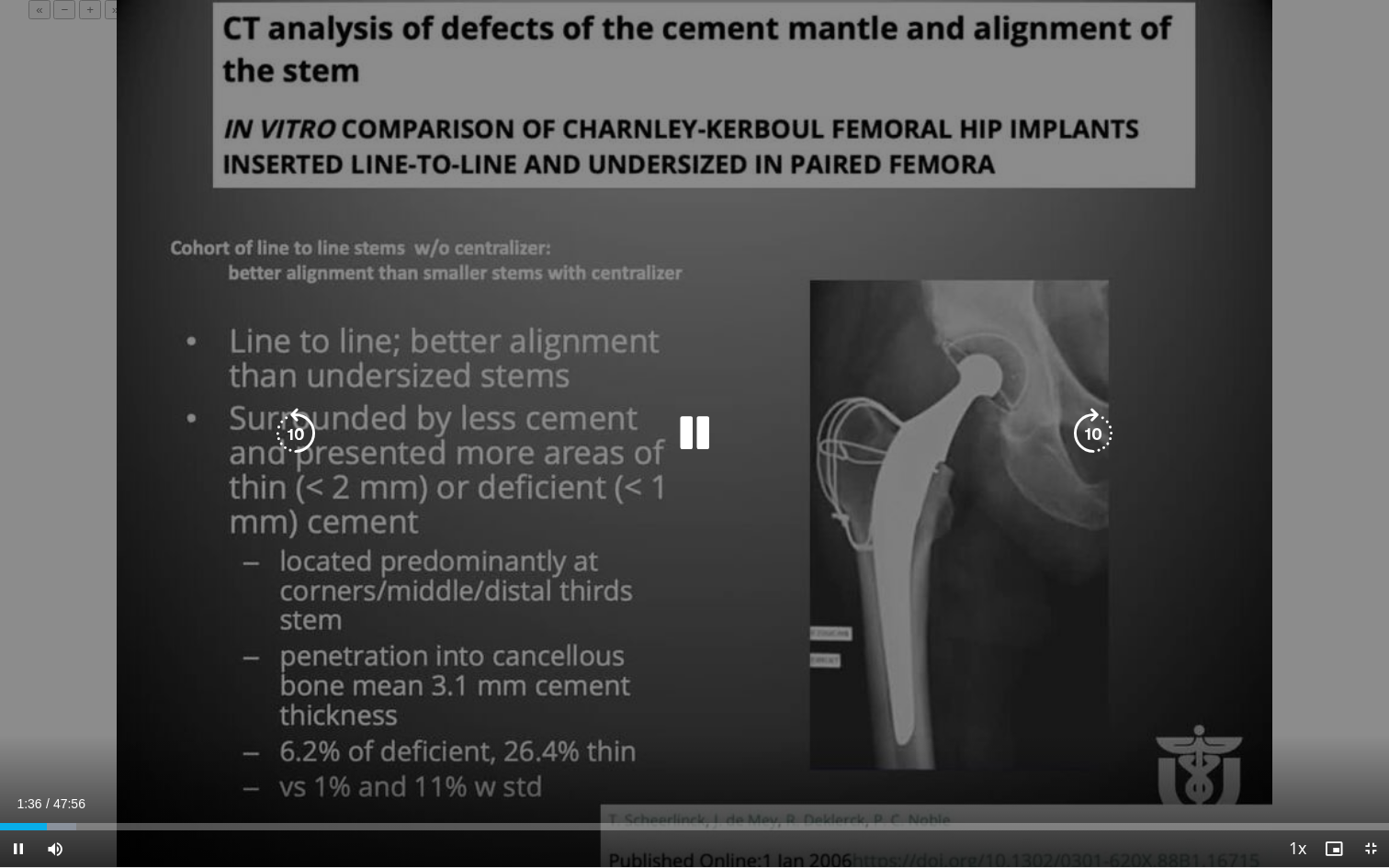 click at bounding box center (296, 434) 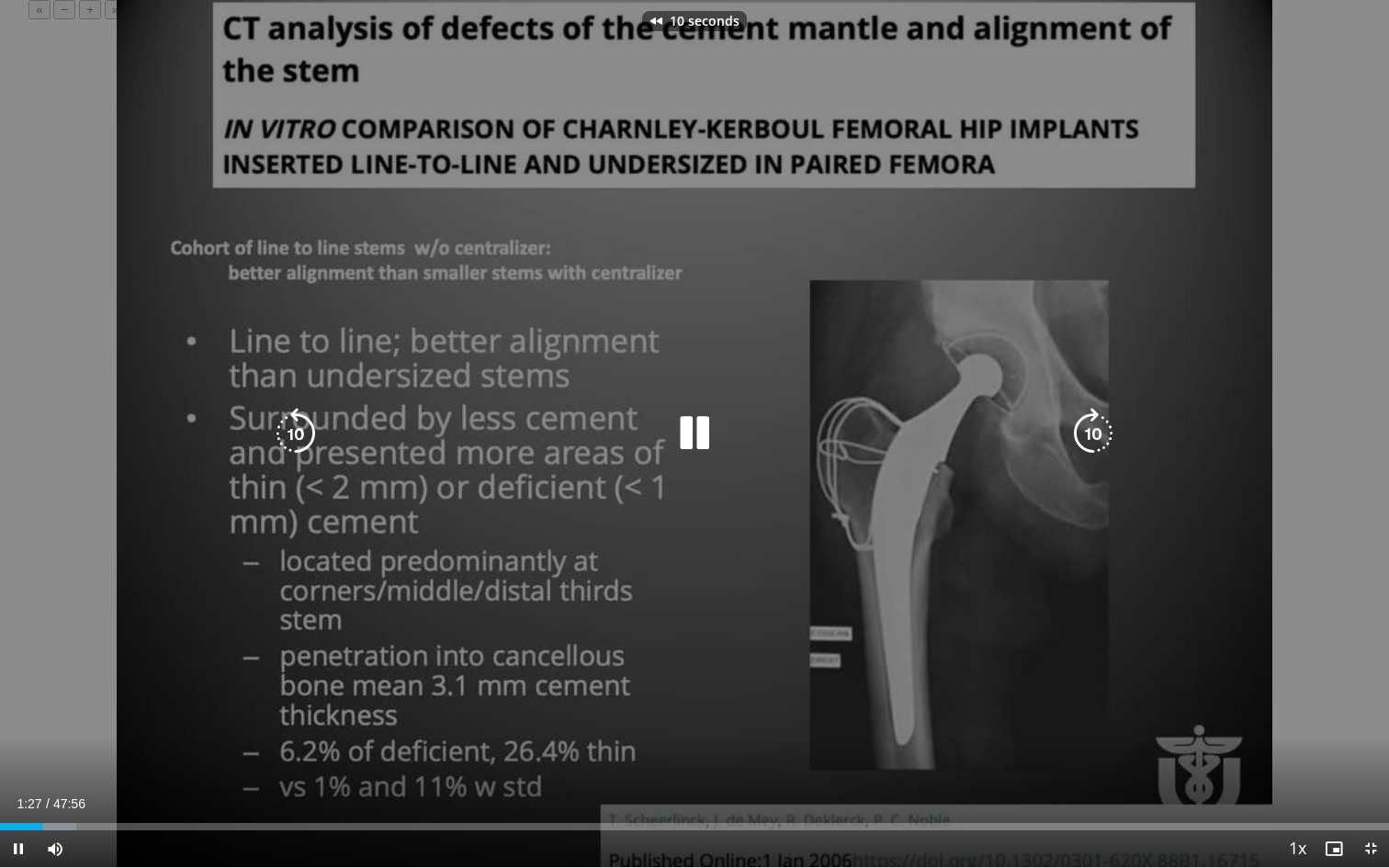 click at bounding box center [296, 434] 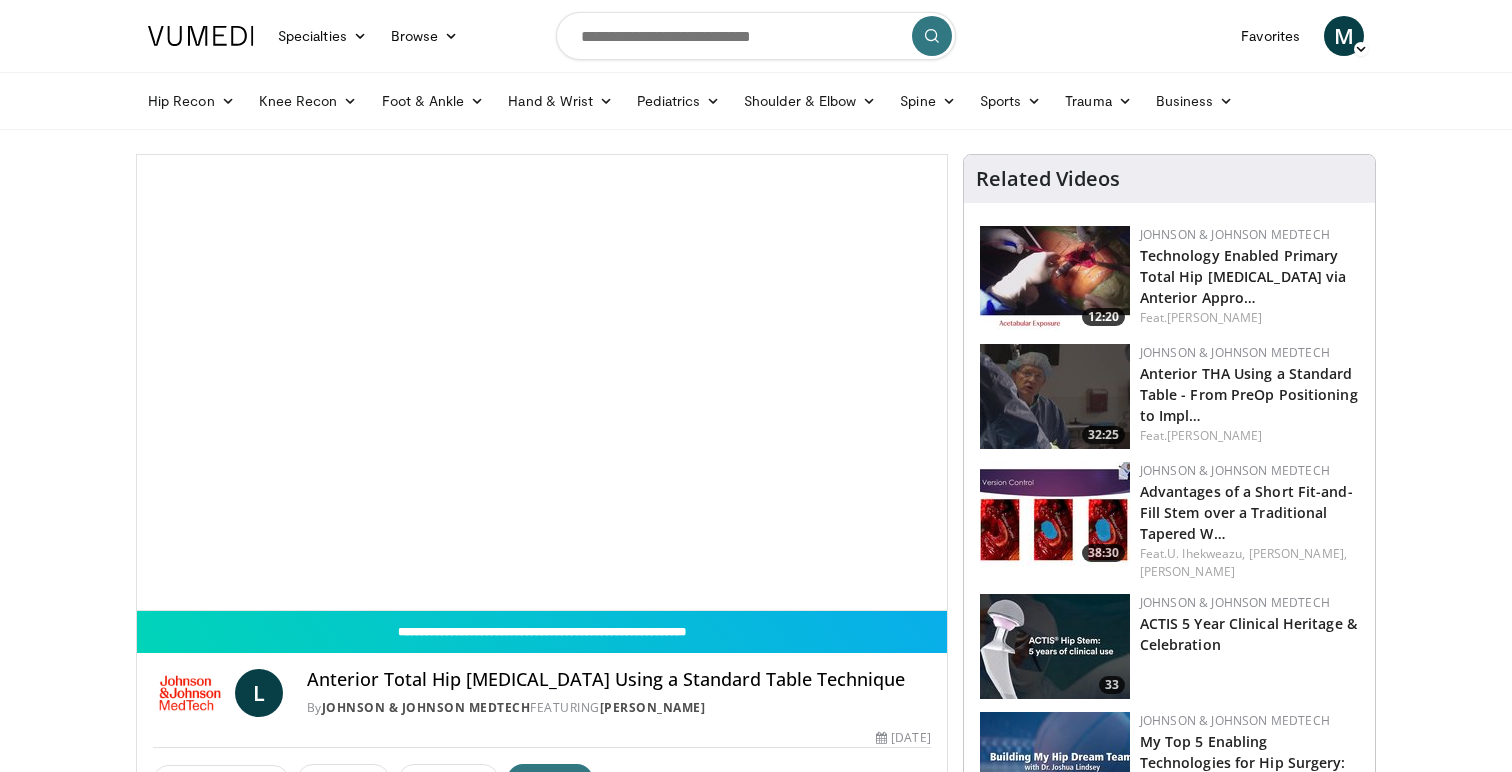 scroll, scrollTop: 0, scrollLeft: 0, axis: both 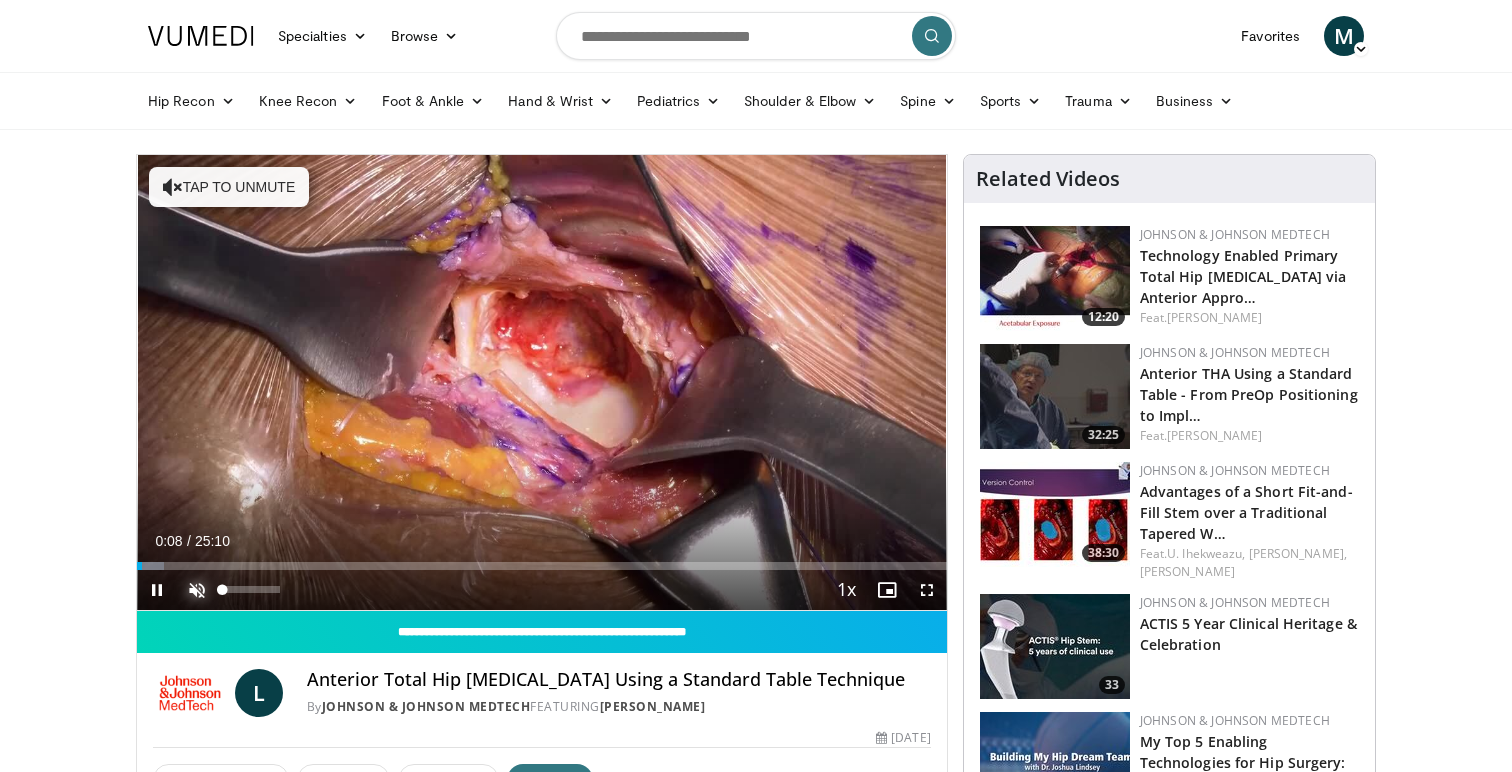 click at bounding box center (197, 590) 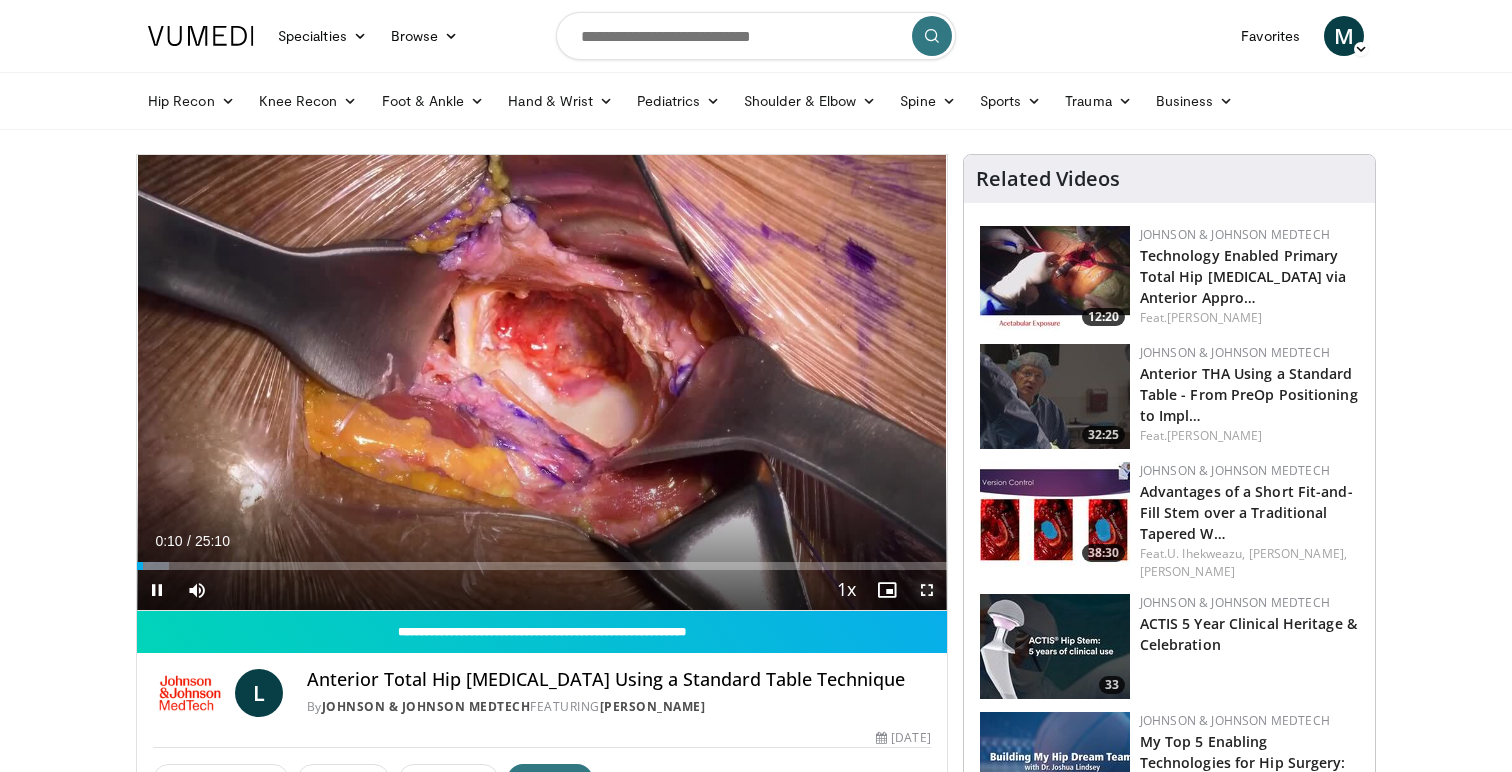 click at bounding box center [927, 590] 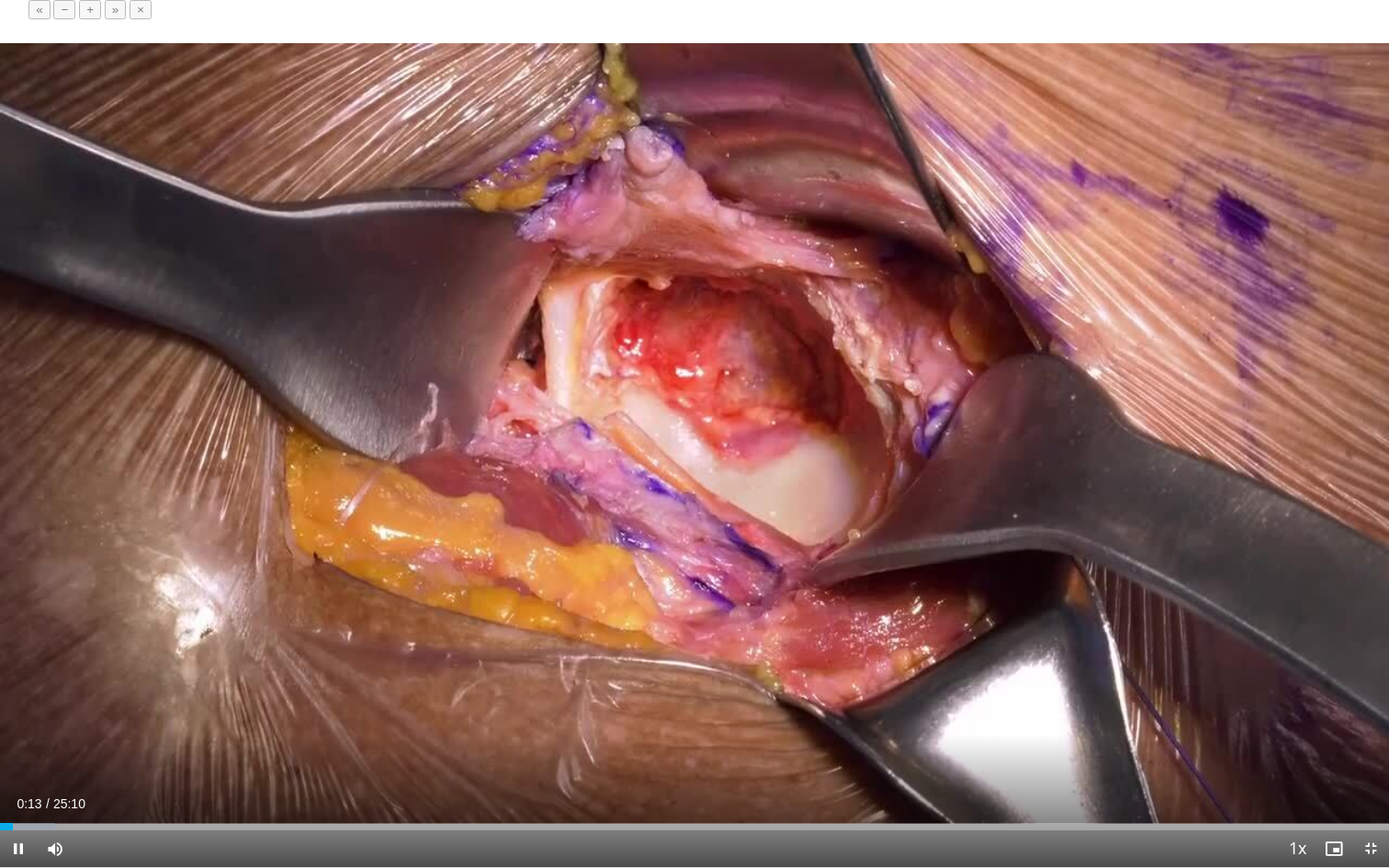 click on "+" at bounding box center (90, 9) 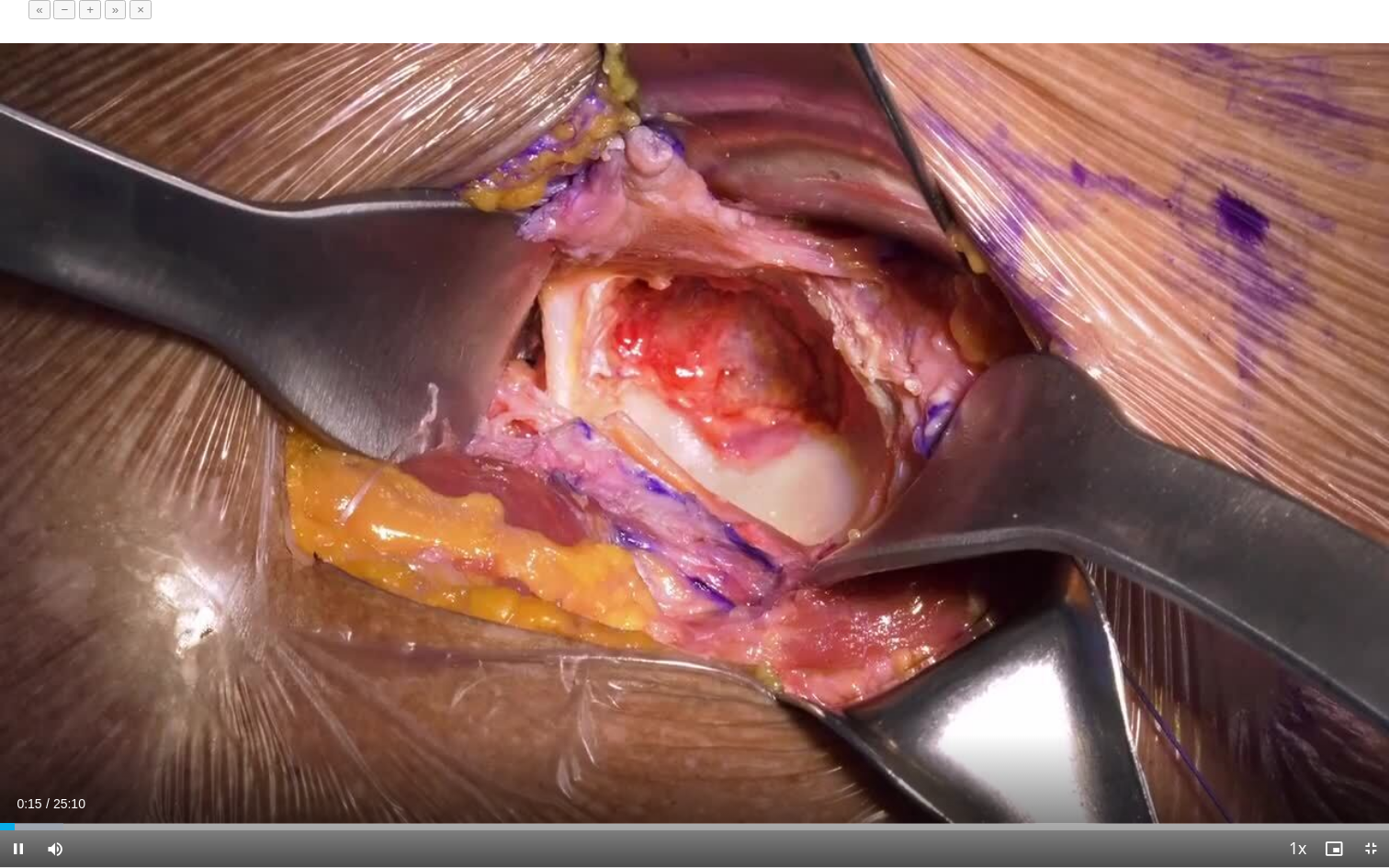 click on "+" at bounding box center (90, 9) 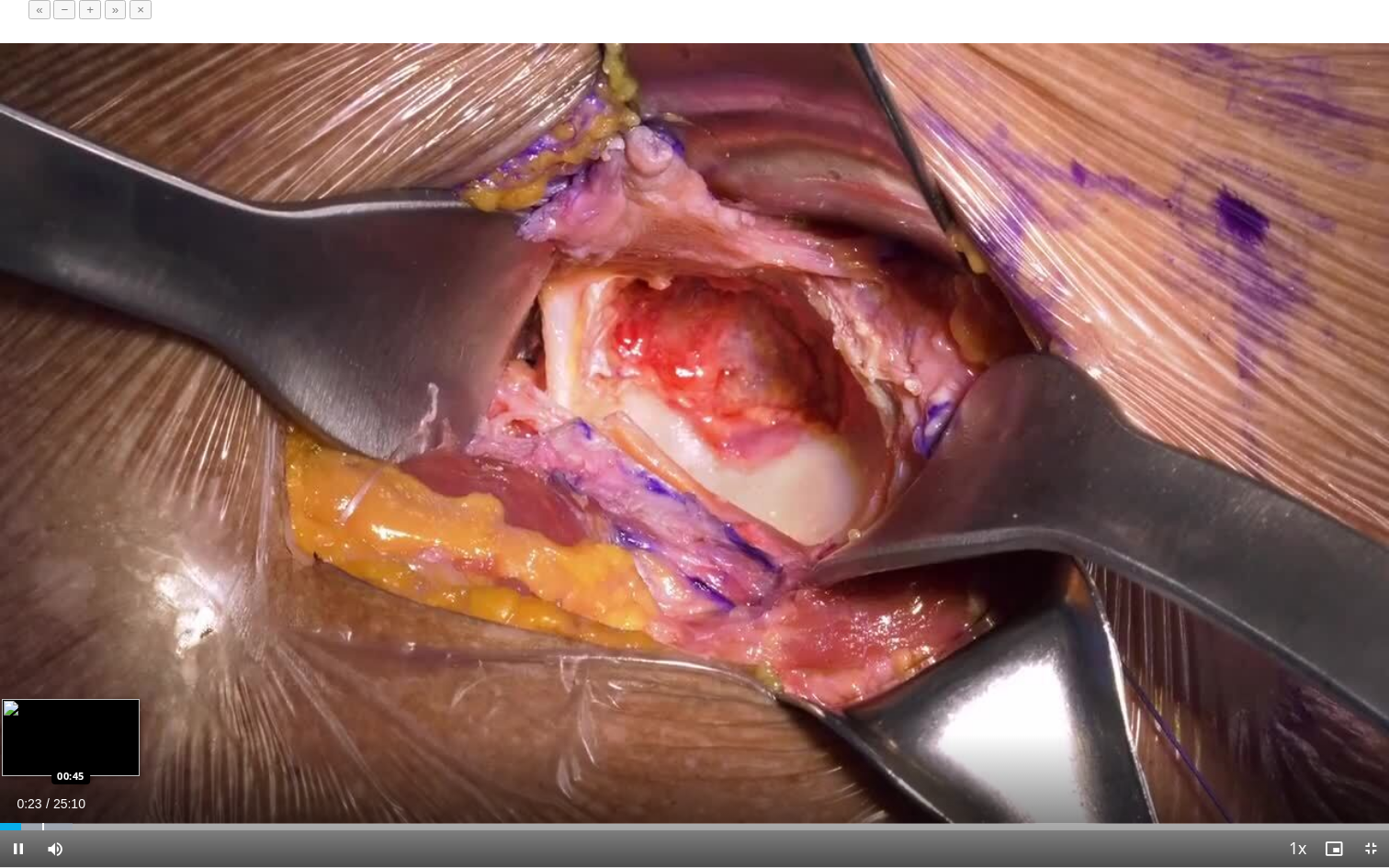 click at bounding box center [43, 827] 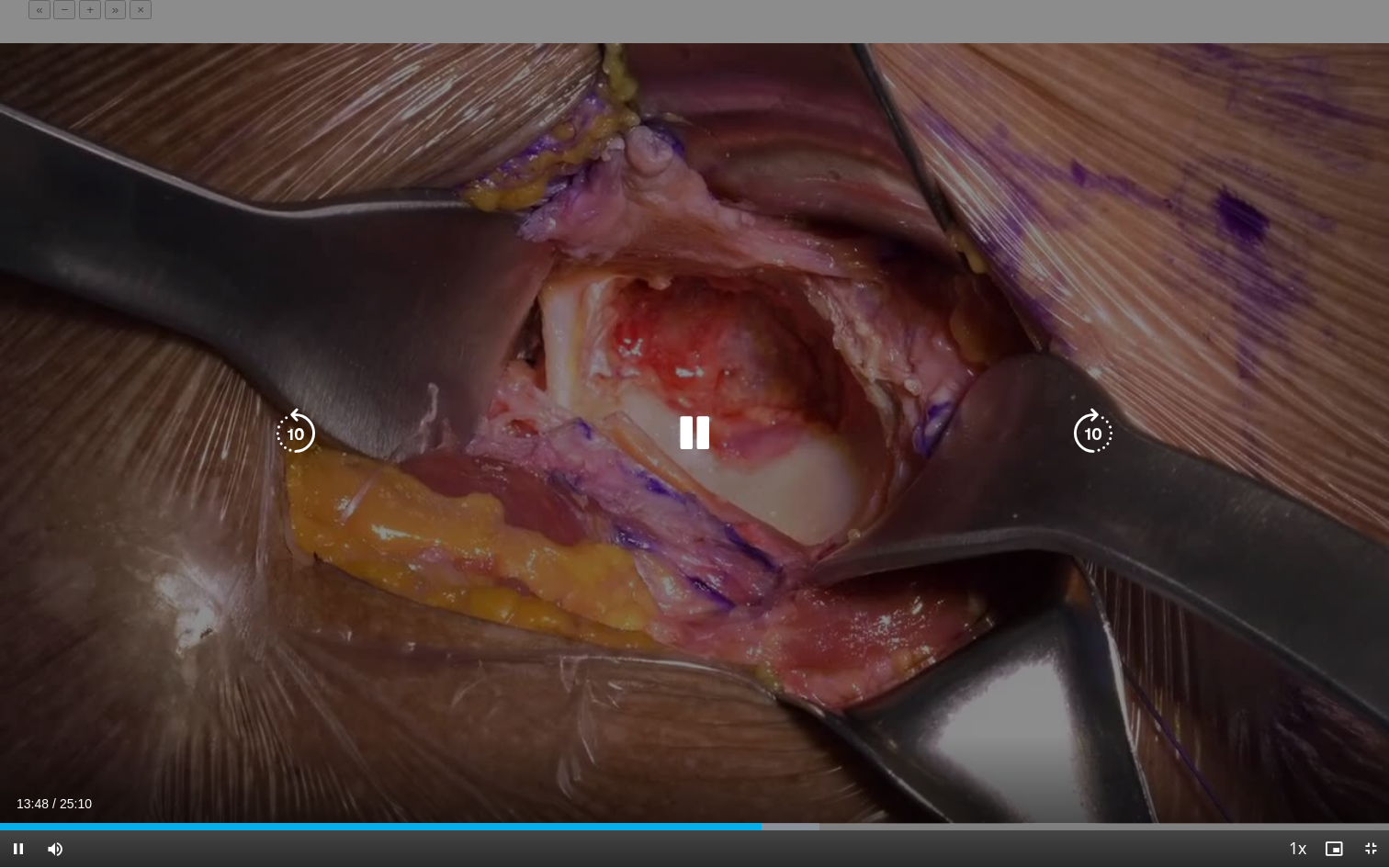 click on "10 seconds
Tap to unmute" at bounding box center (694, 434) 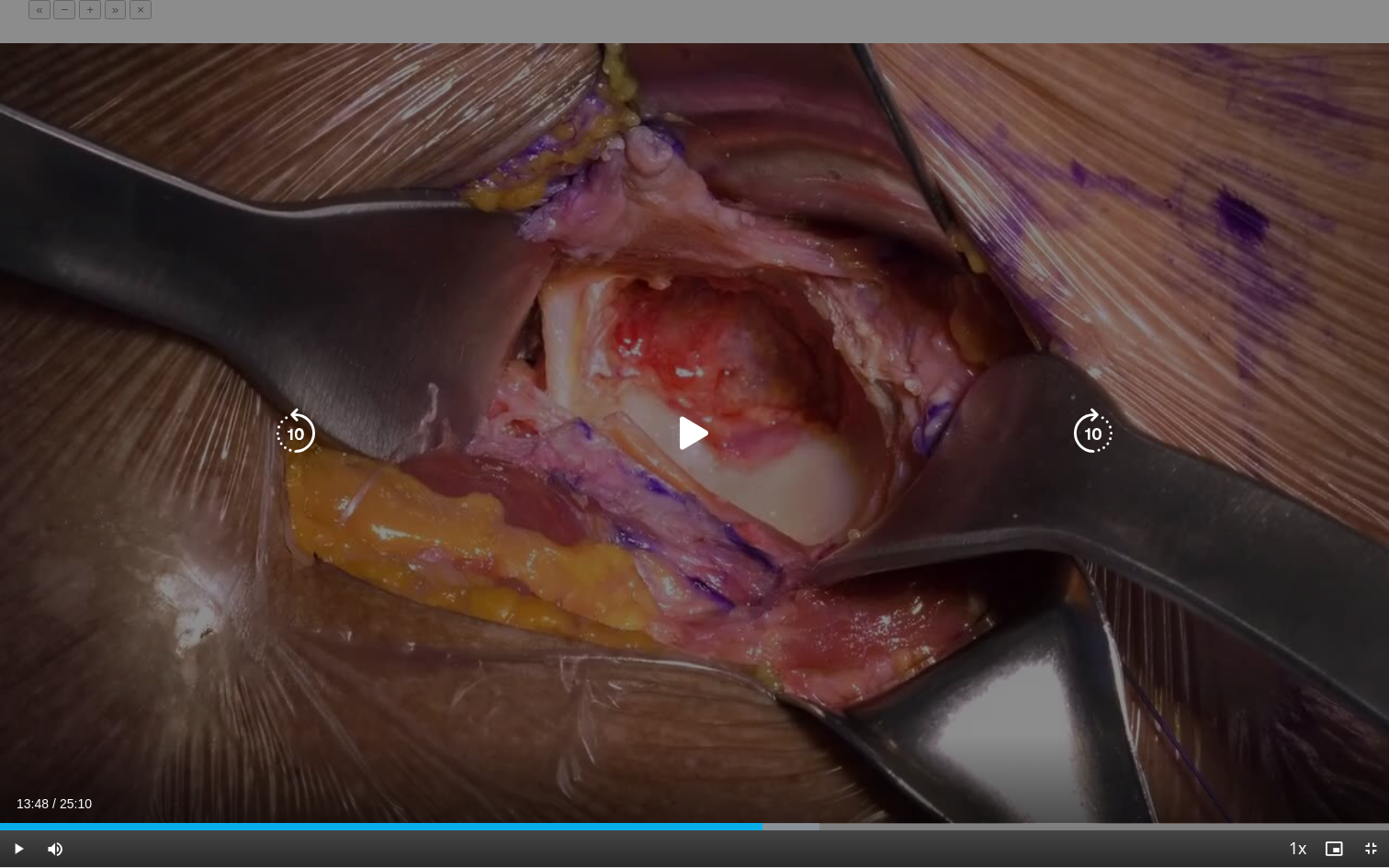 click on "10 seconds
Tap to unmute" at bounding box center (694, 434) 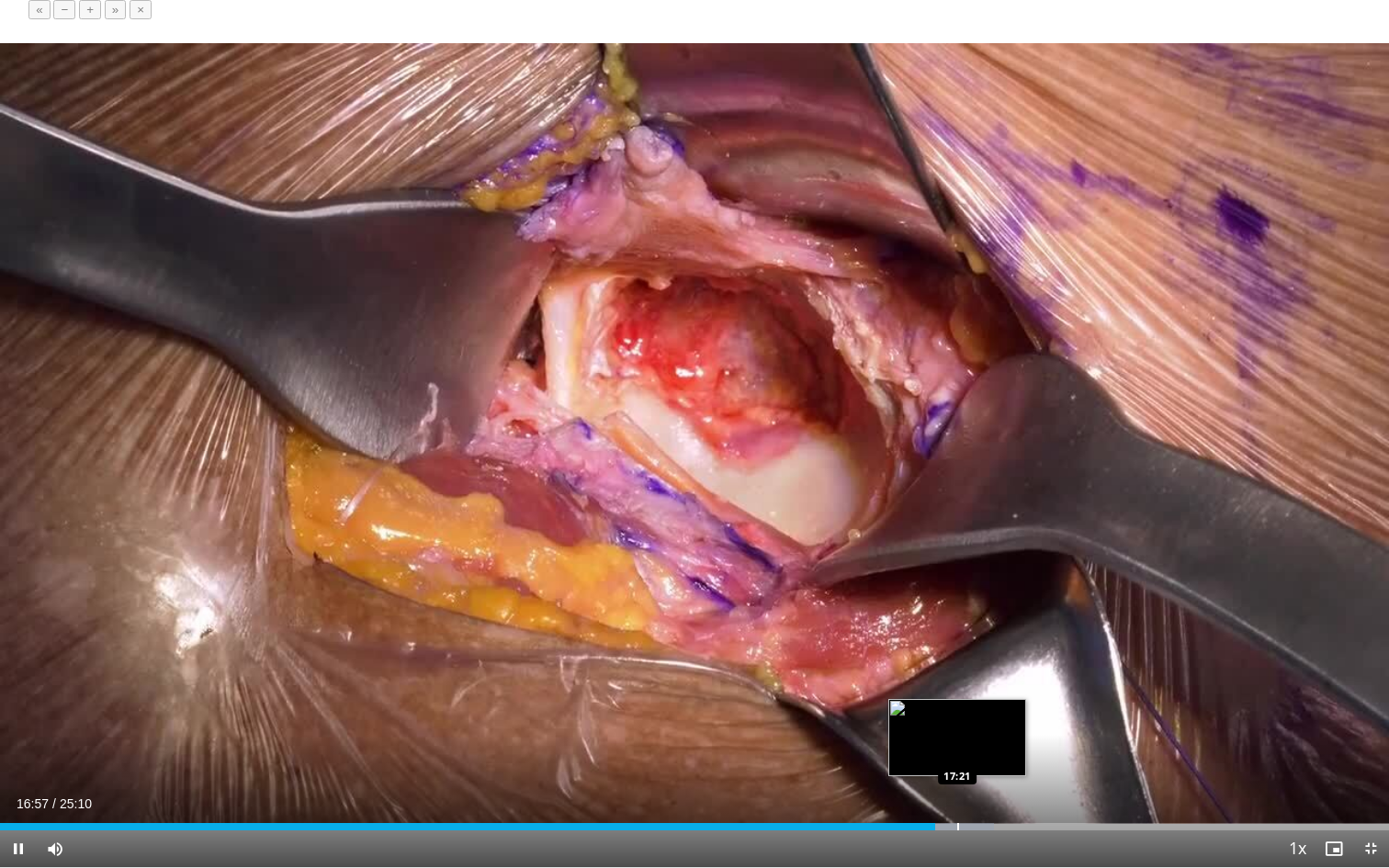 click at bounding box center (958, 827) 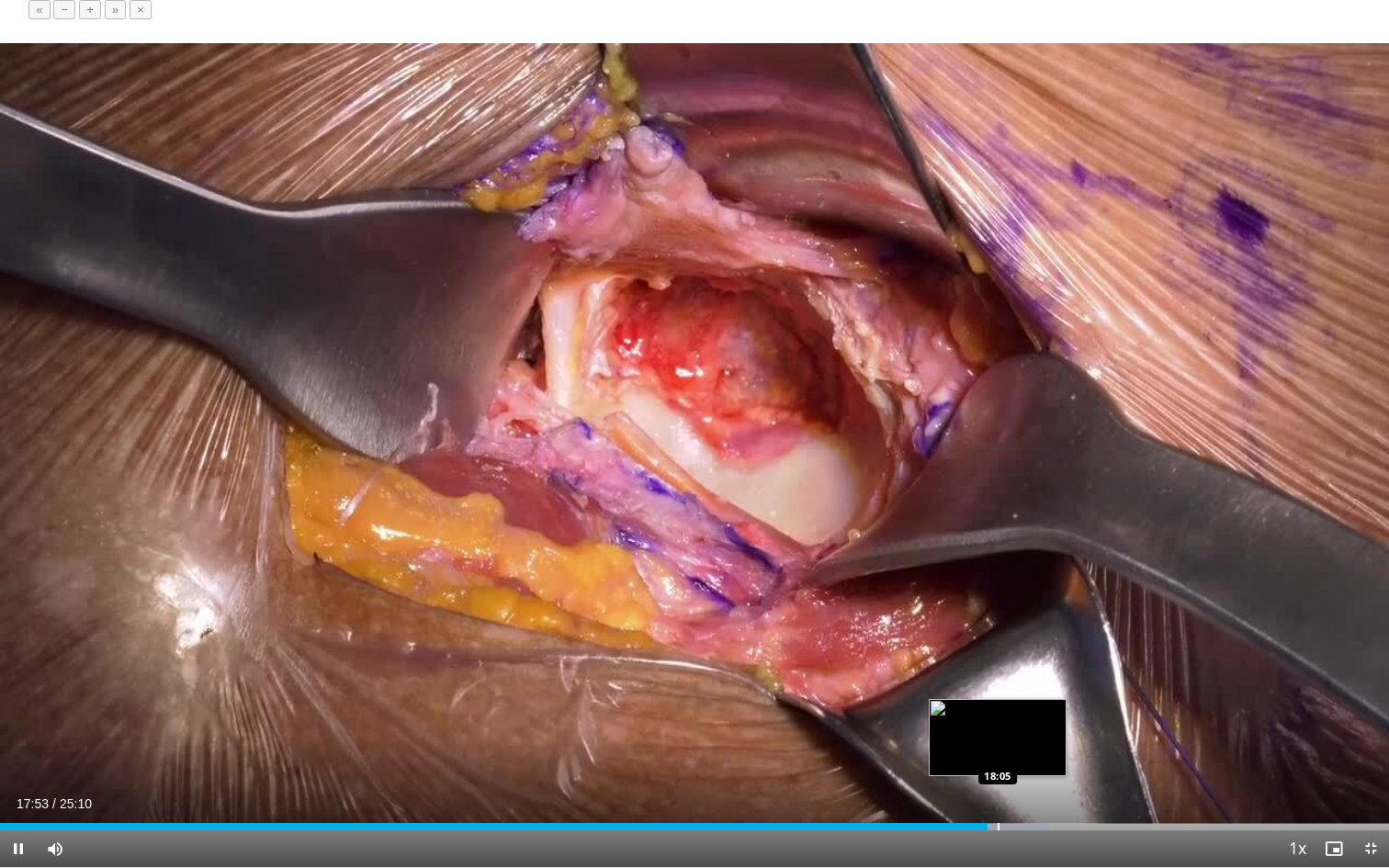 click at bounding box center (999, 827) 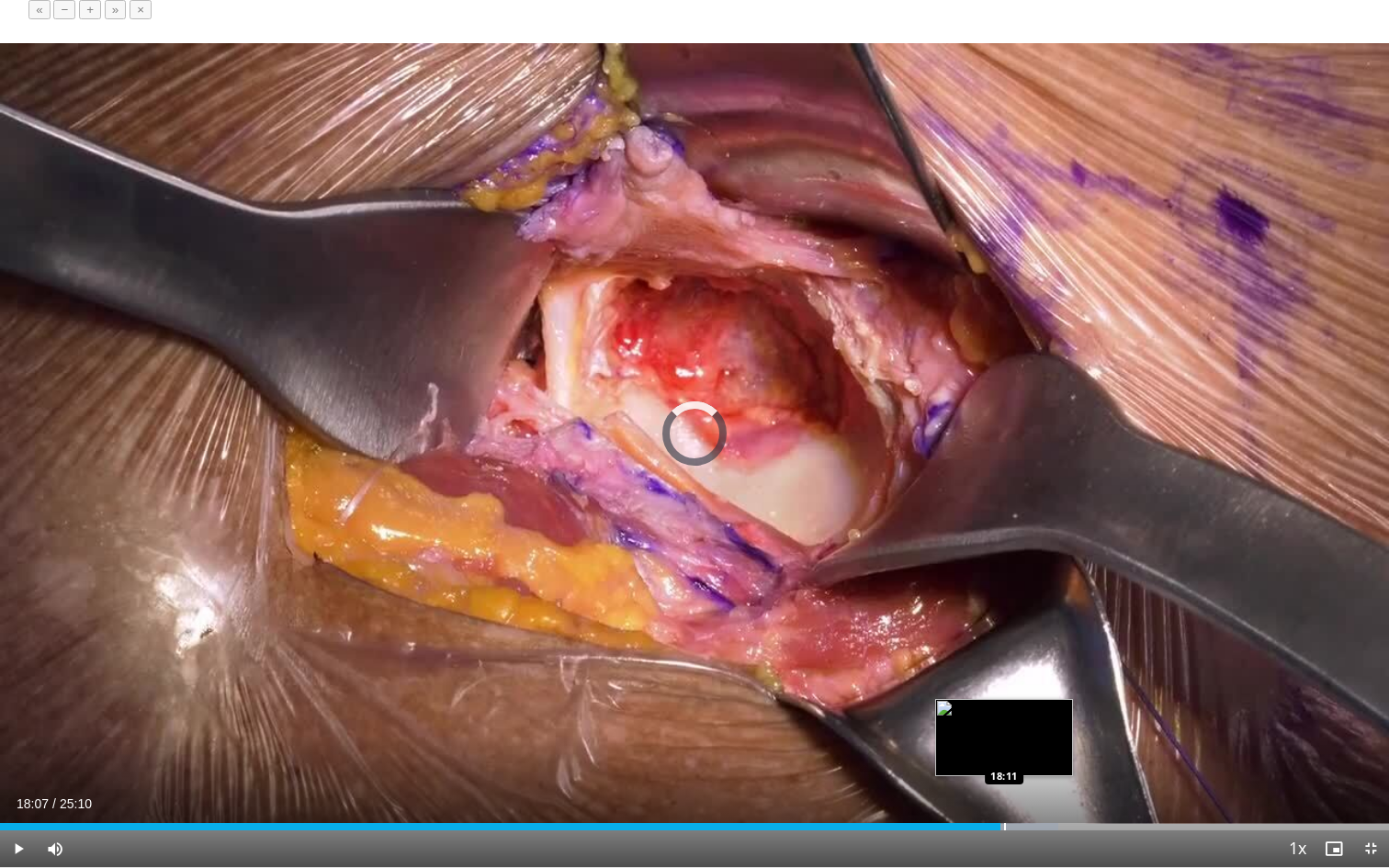 click at bounding box center (1005, 827) 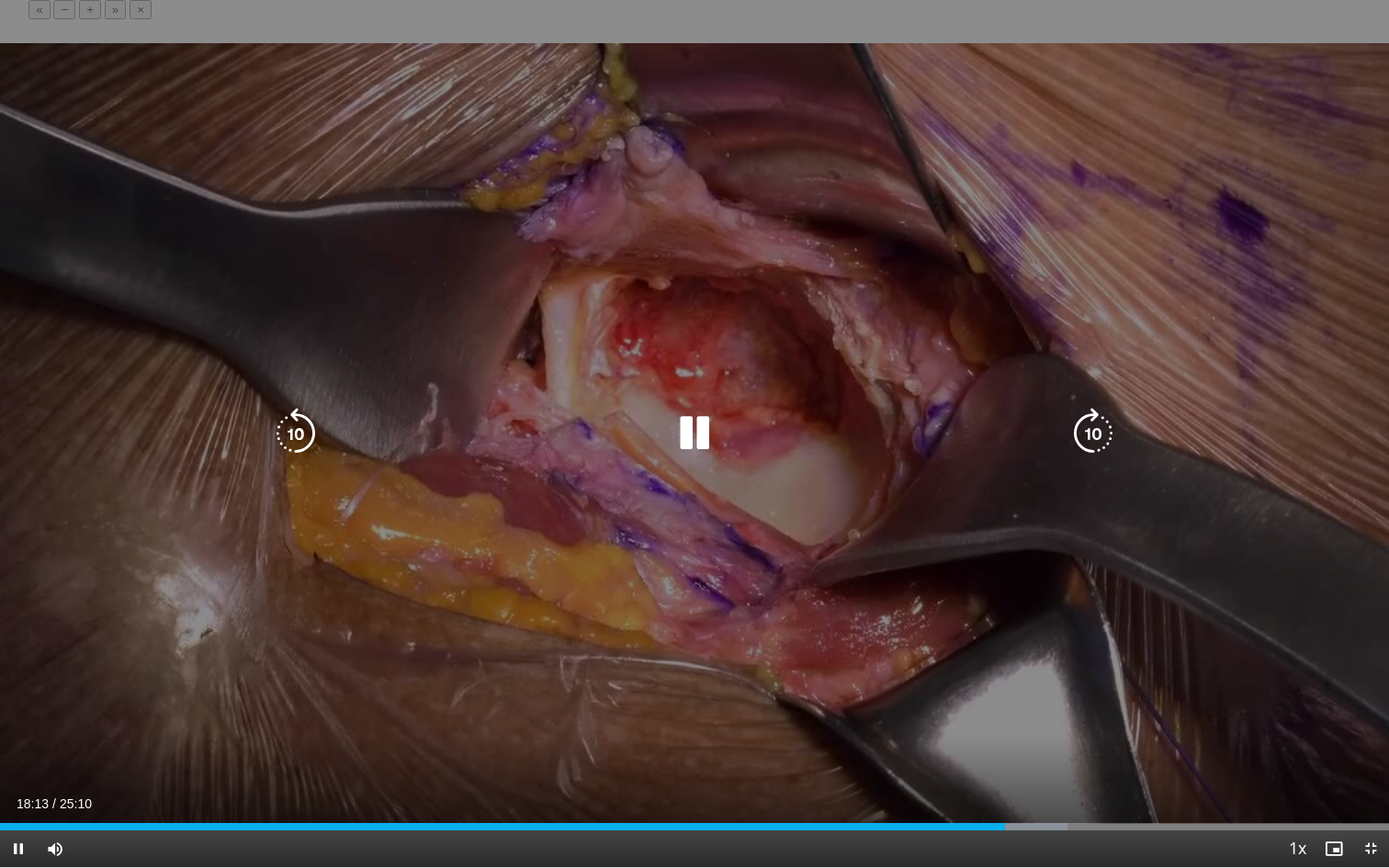 click at bounding box center [1022, 827] 